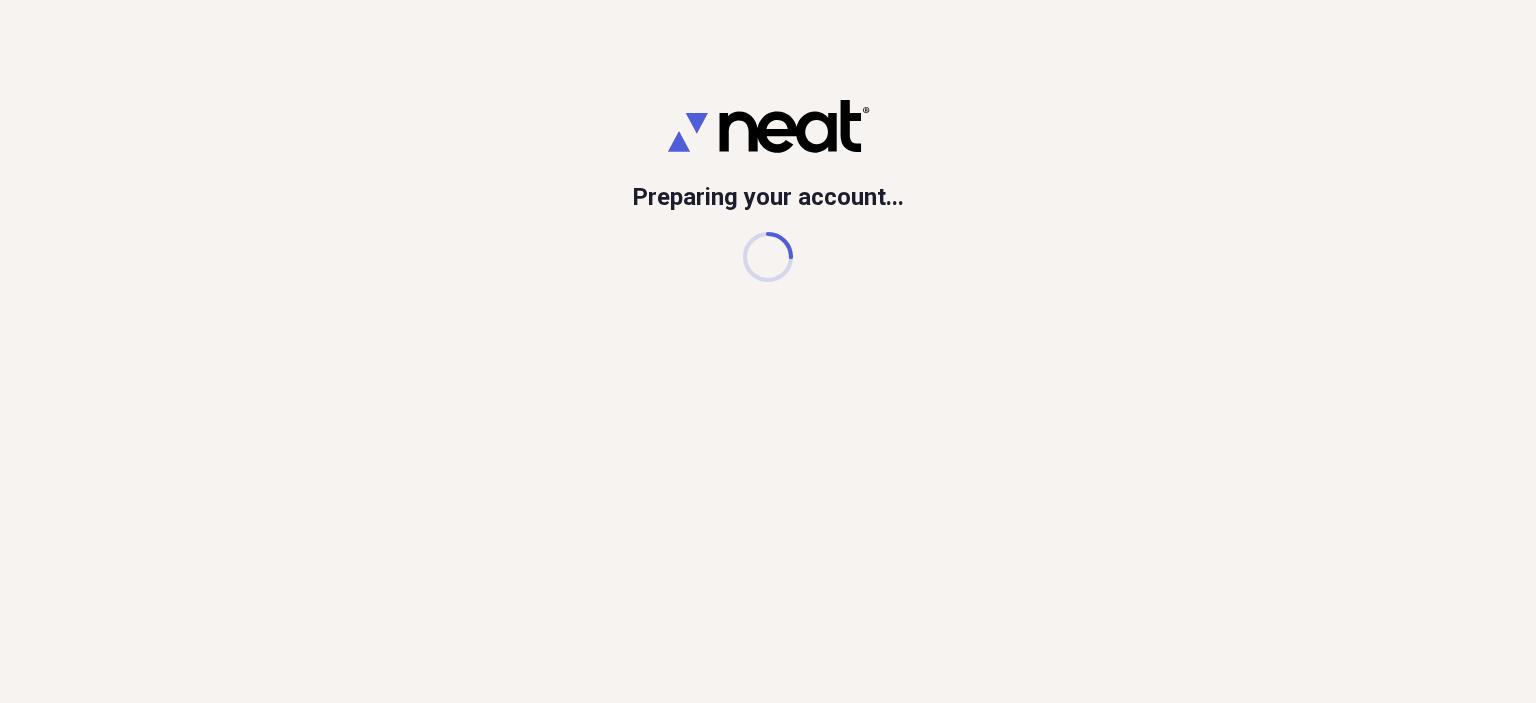 scroll, scrollTop: 0, scrollLeft: 0, axis: both 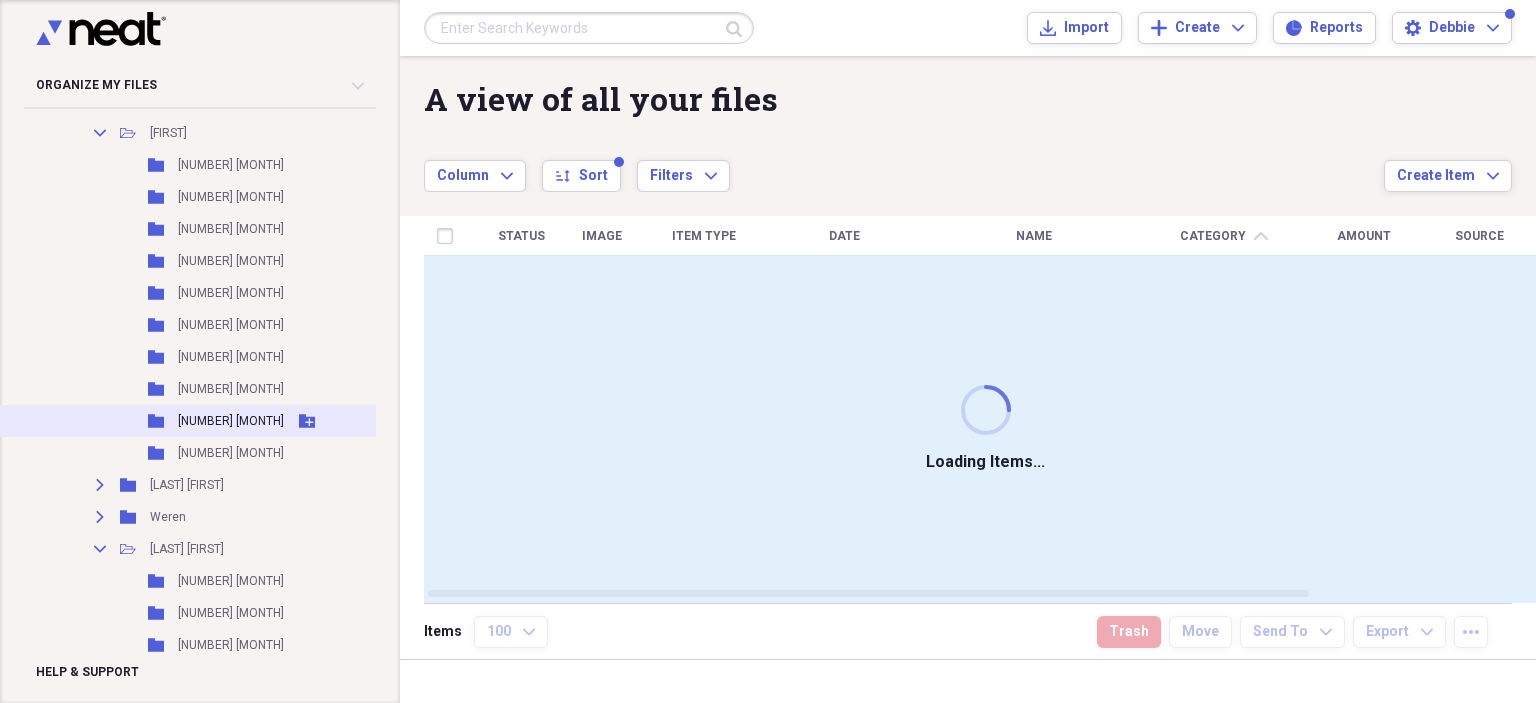 click on "[NUMBER] [MONTH]" at bounding box center [231, 421] 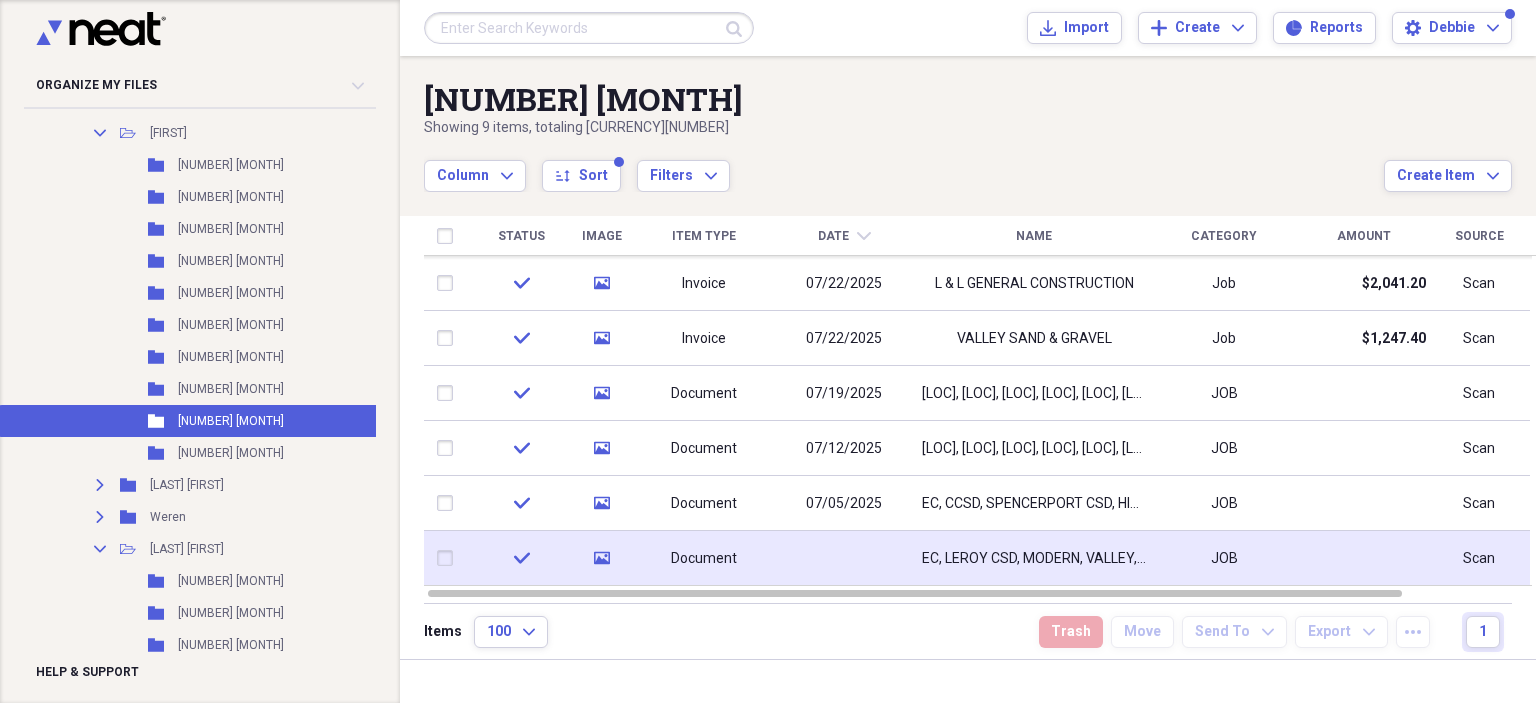 click at bounding box center [844, 558] 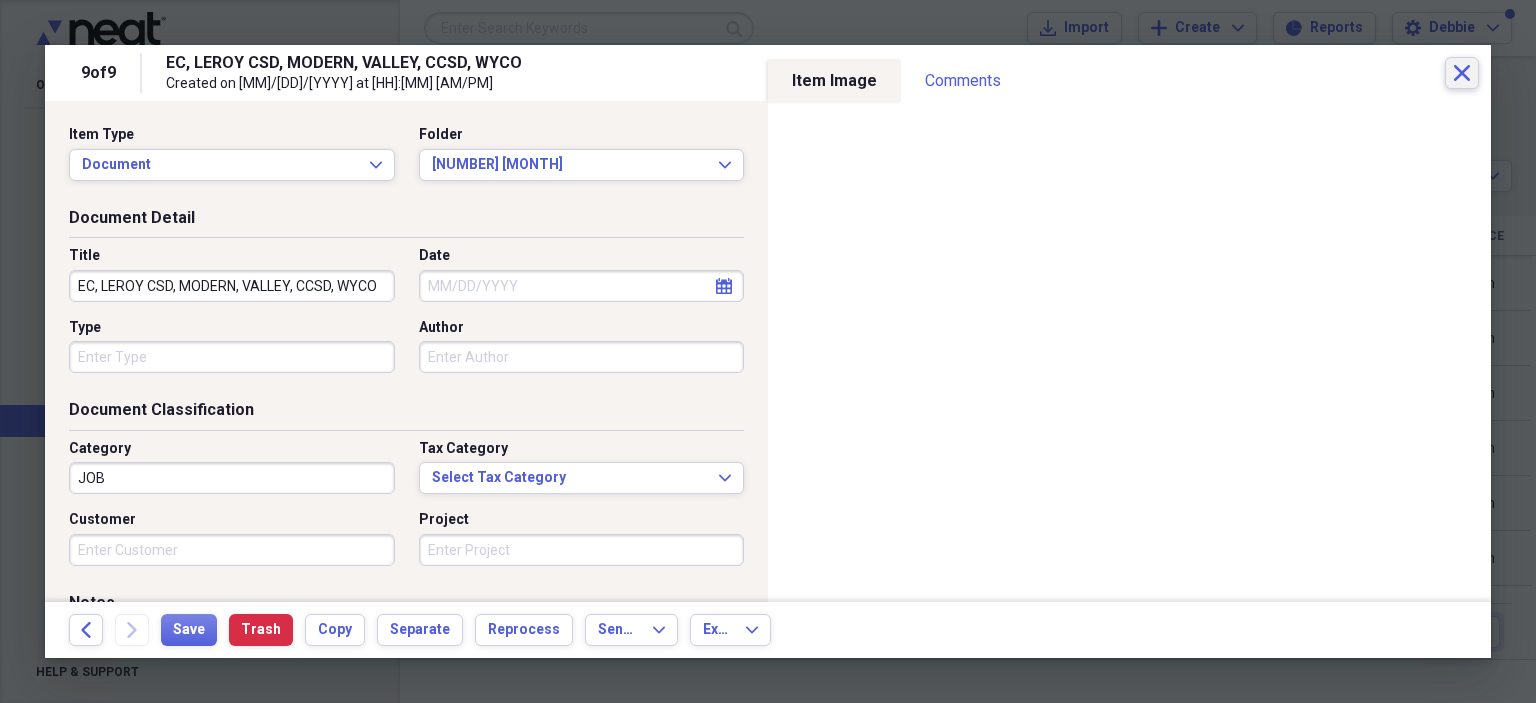 click on "Close" 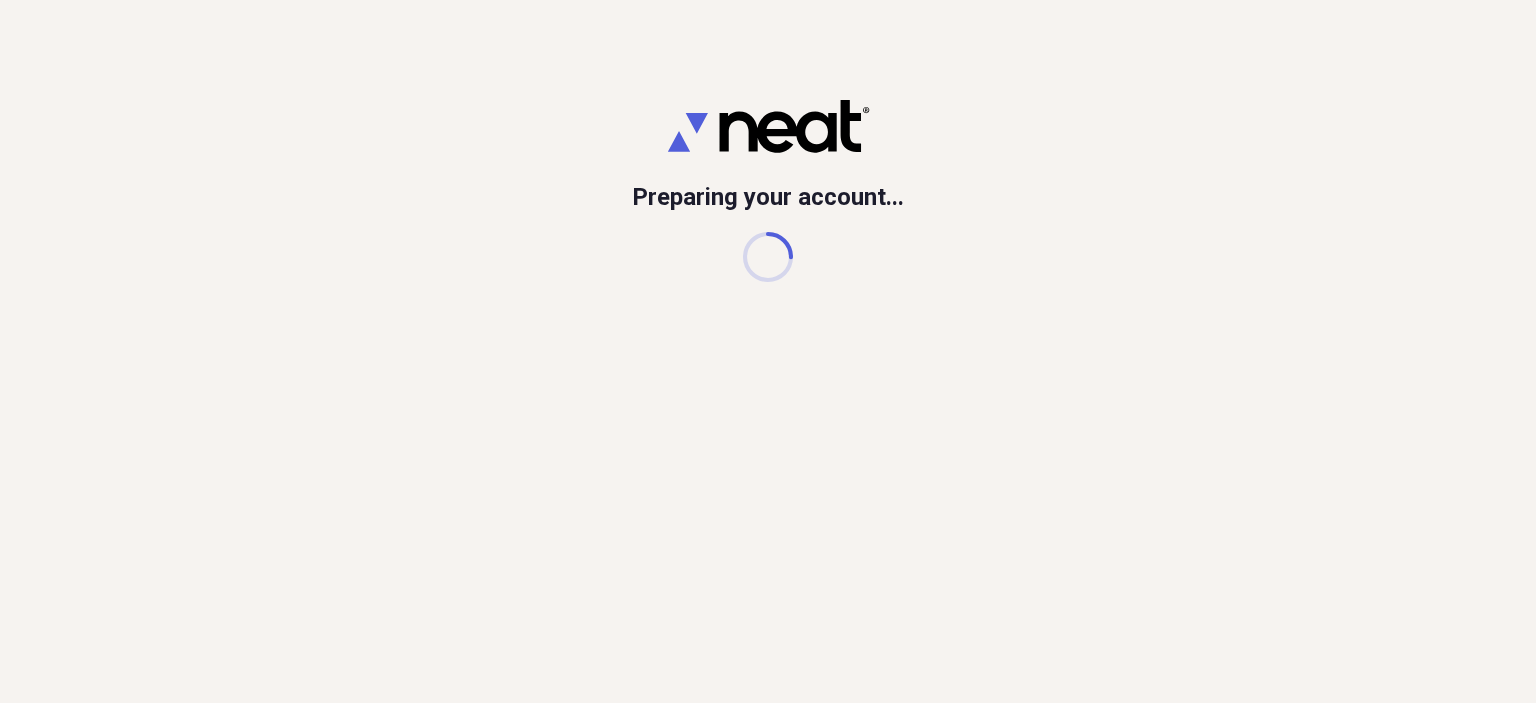 scroll, scrollTop: 0, scrollLeft: 0, axis: both 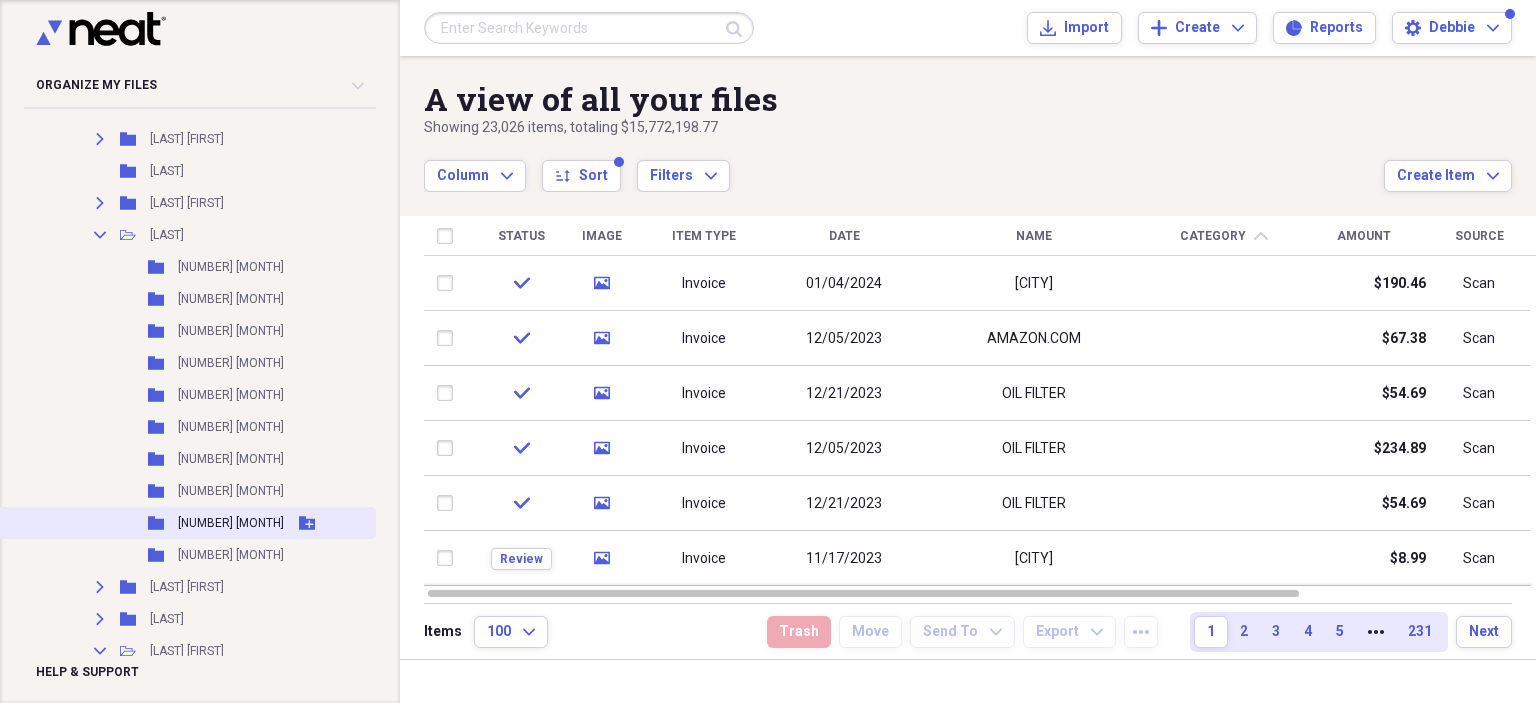 click on "[NUMBER] [MONTH]" at bounding box center (231, 523) 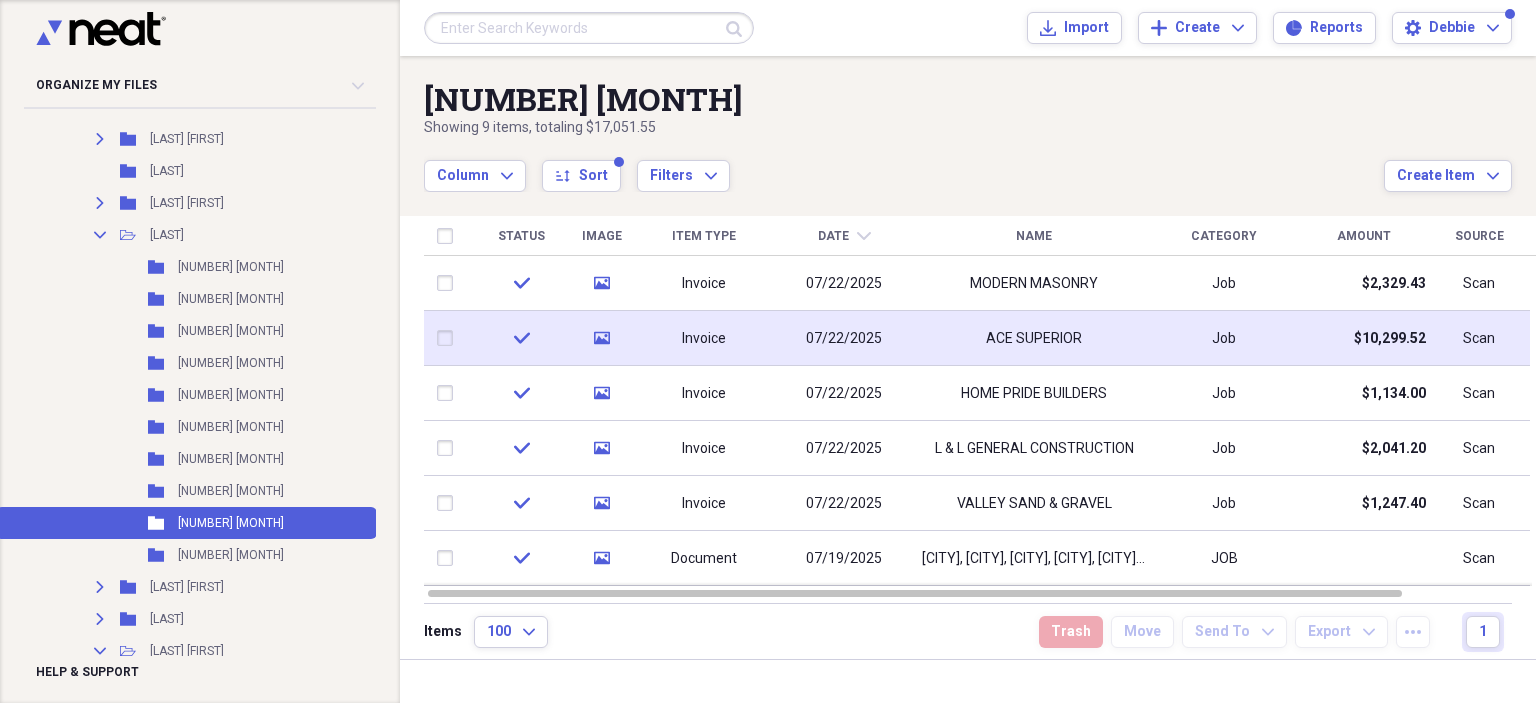 click on "ACE SUPERIOR" at bounding box center [1034, 338] 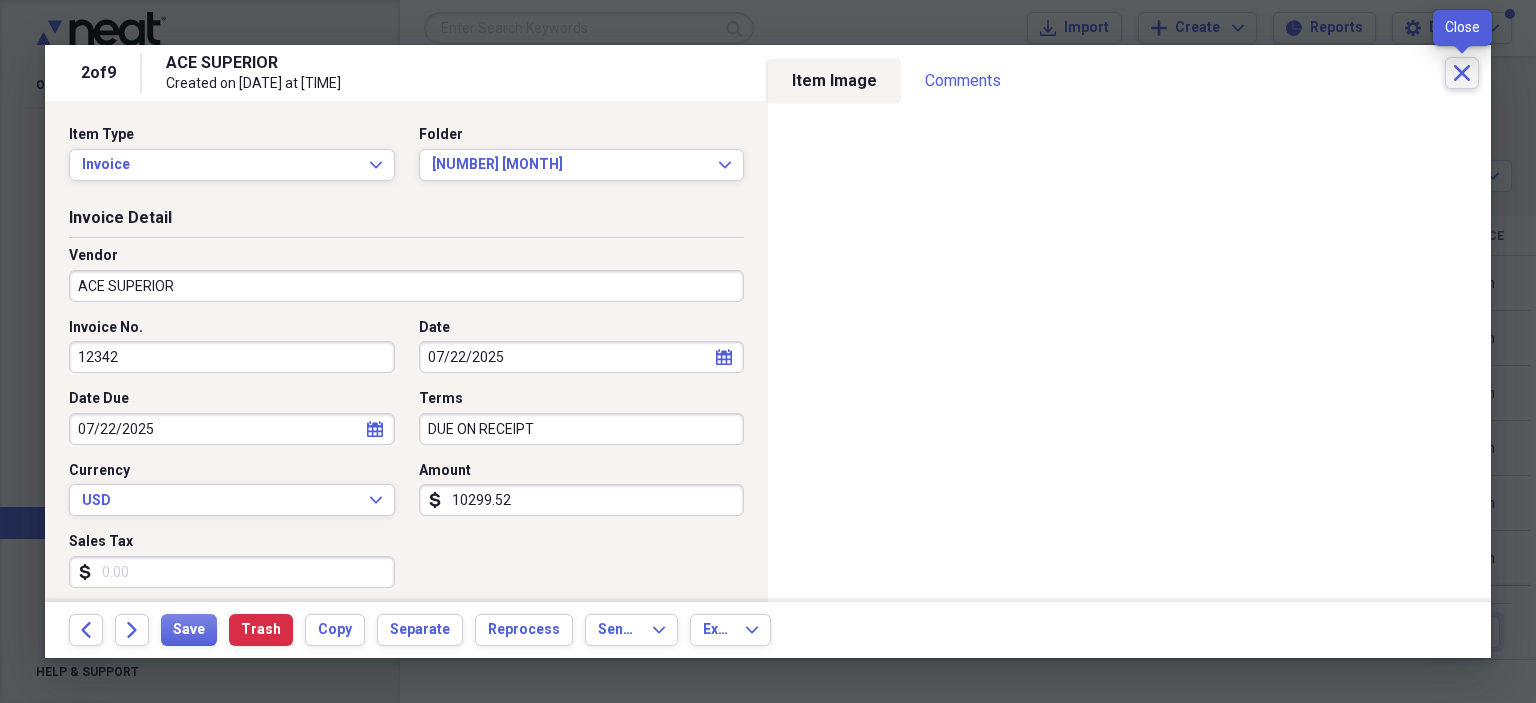 click 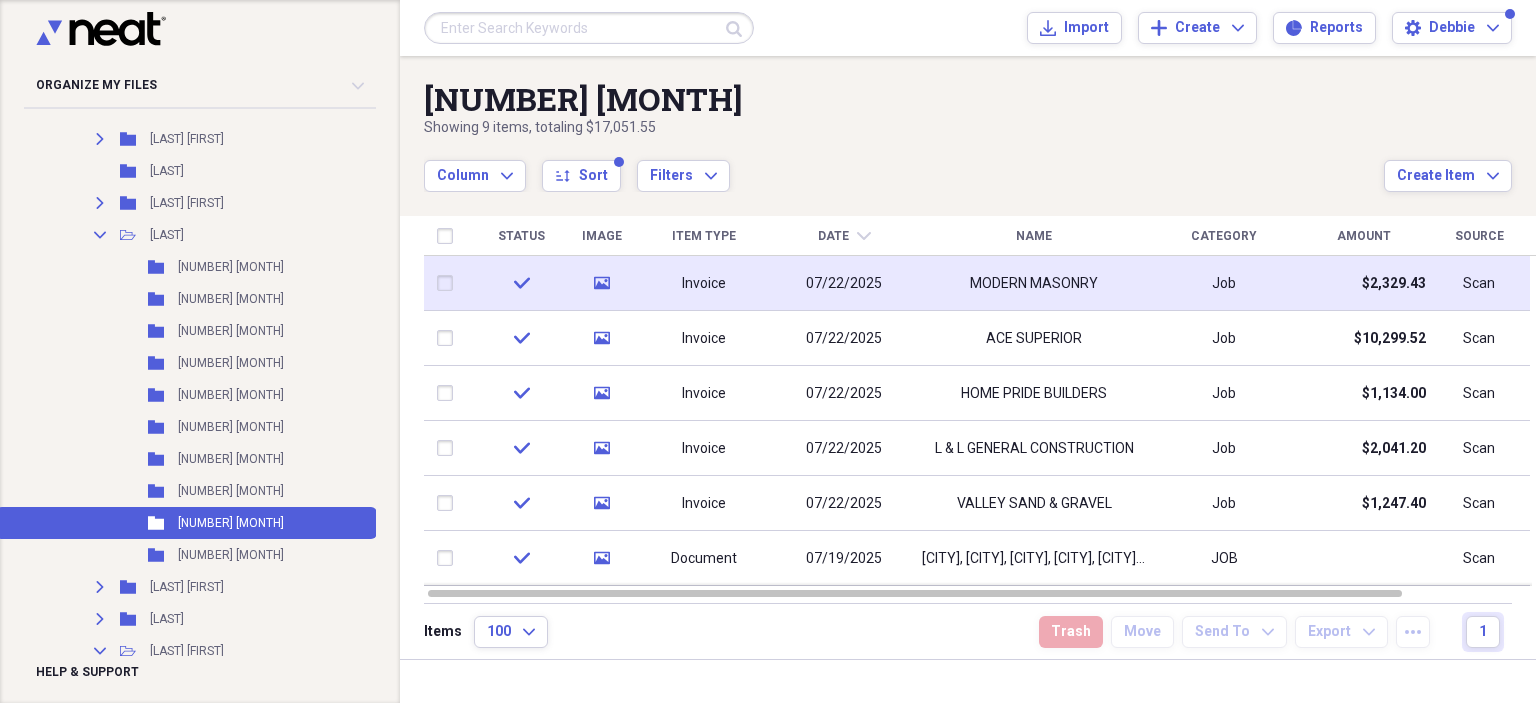click on "MODERN MASONRY" at bounding box center [1034, 283] 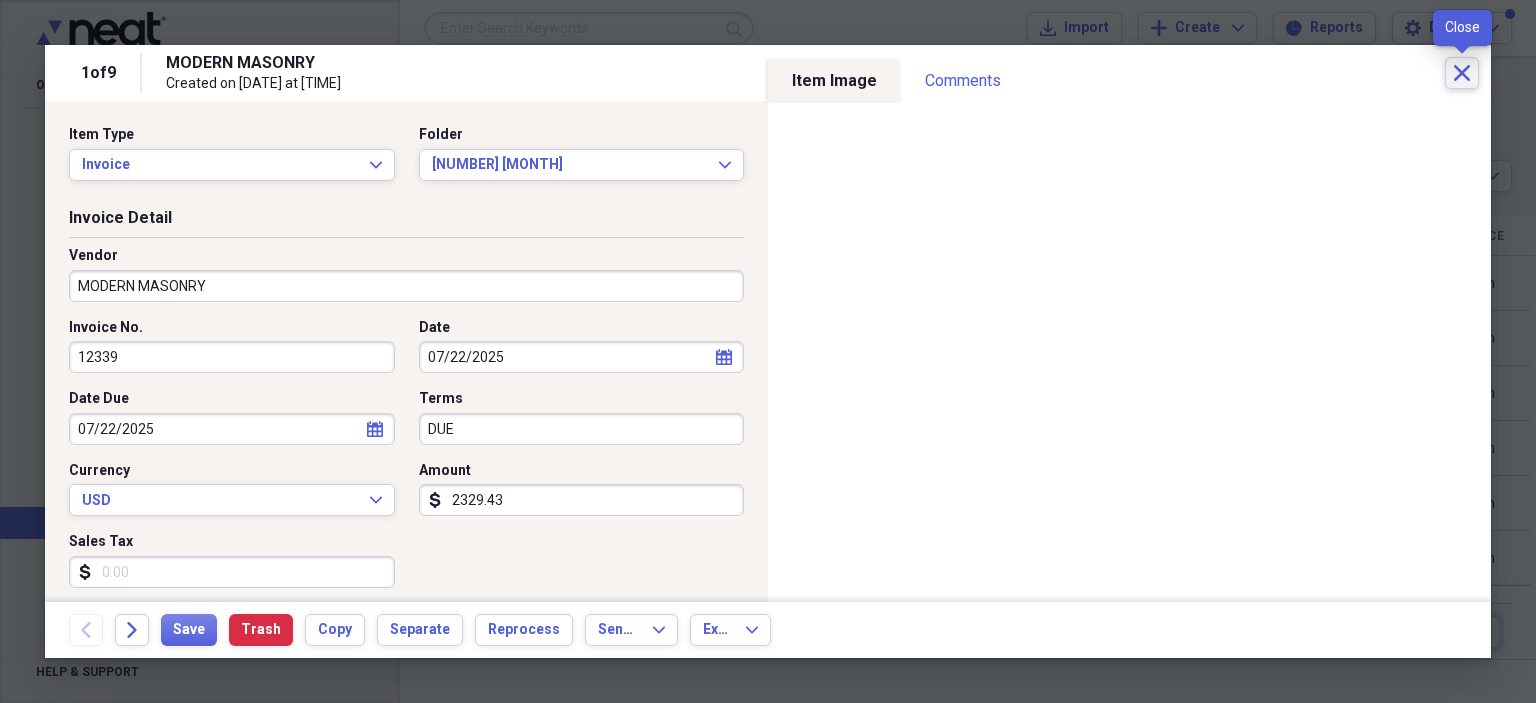 click on "Close" at bounding box center (1462, 73) 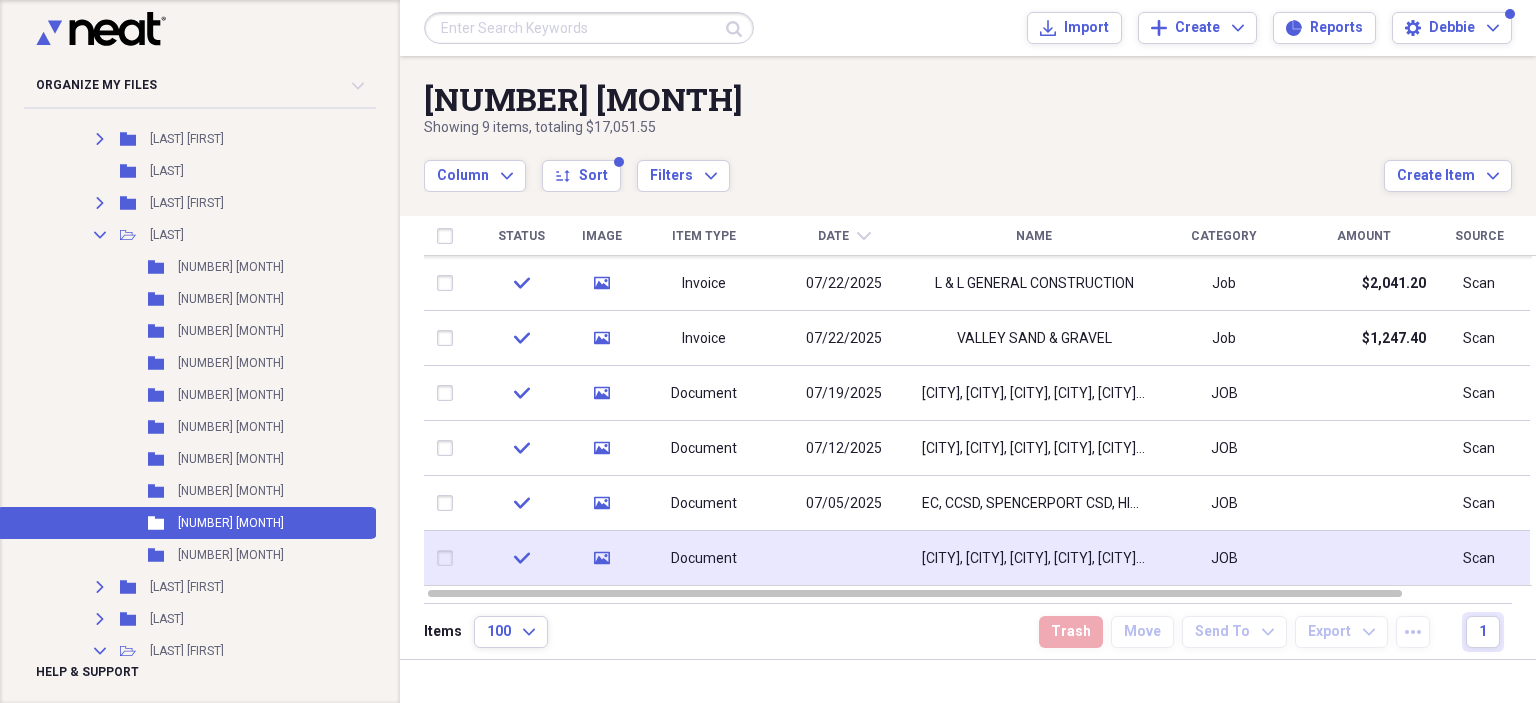click at bounding box center [844, 558] 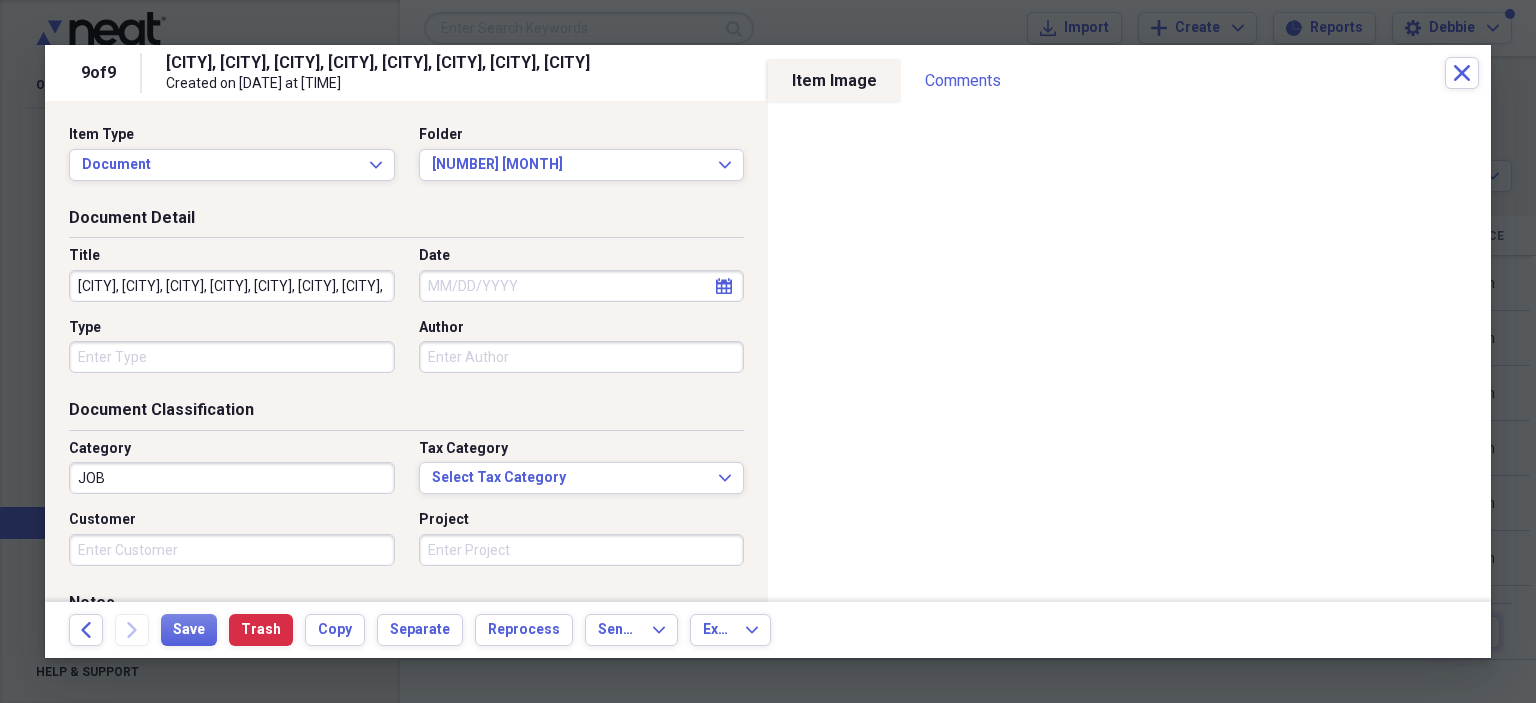 click 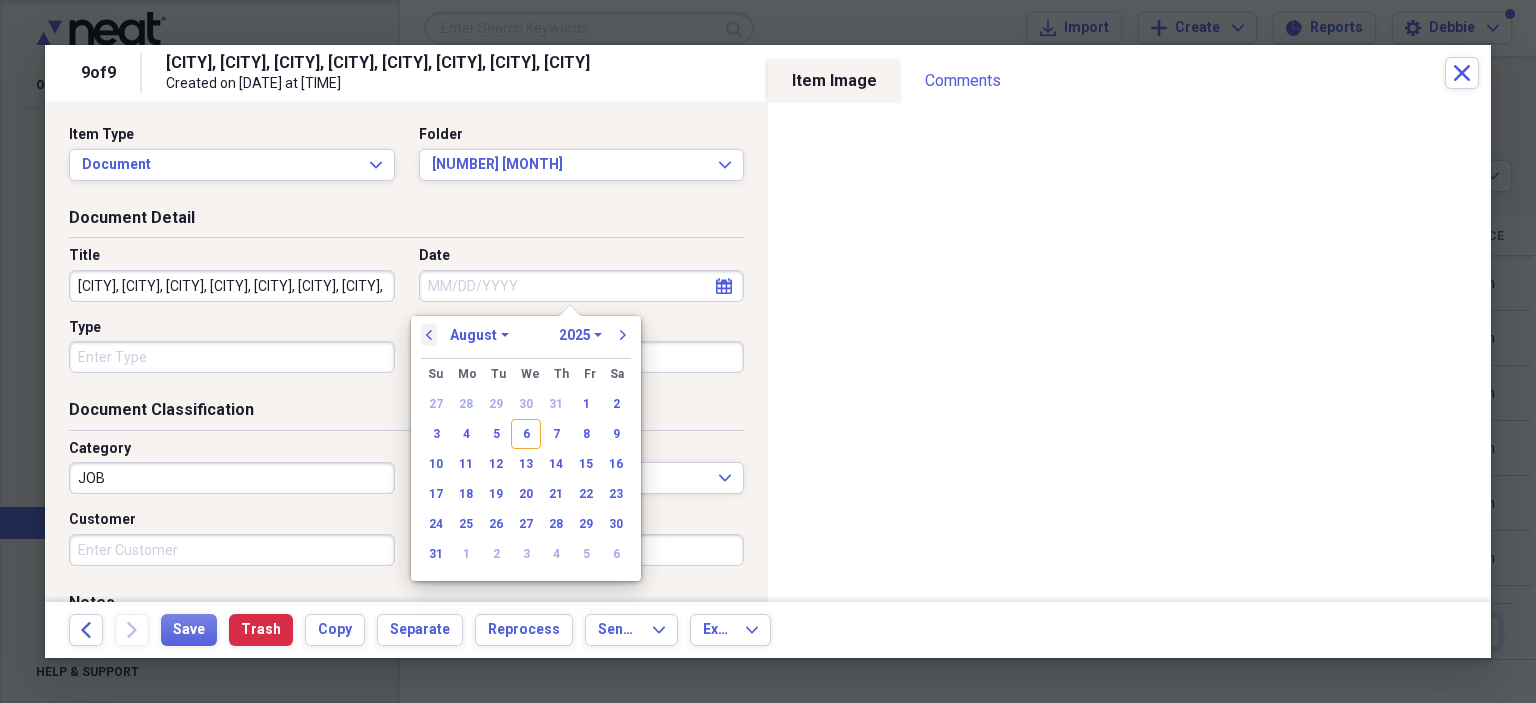 click on "previous" at bounding box center (429, 335) 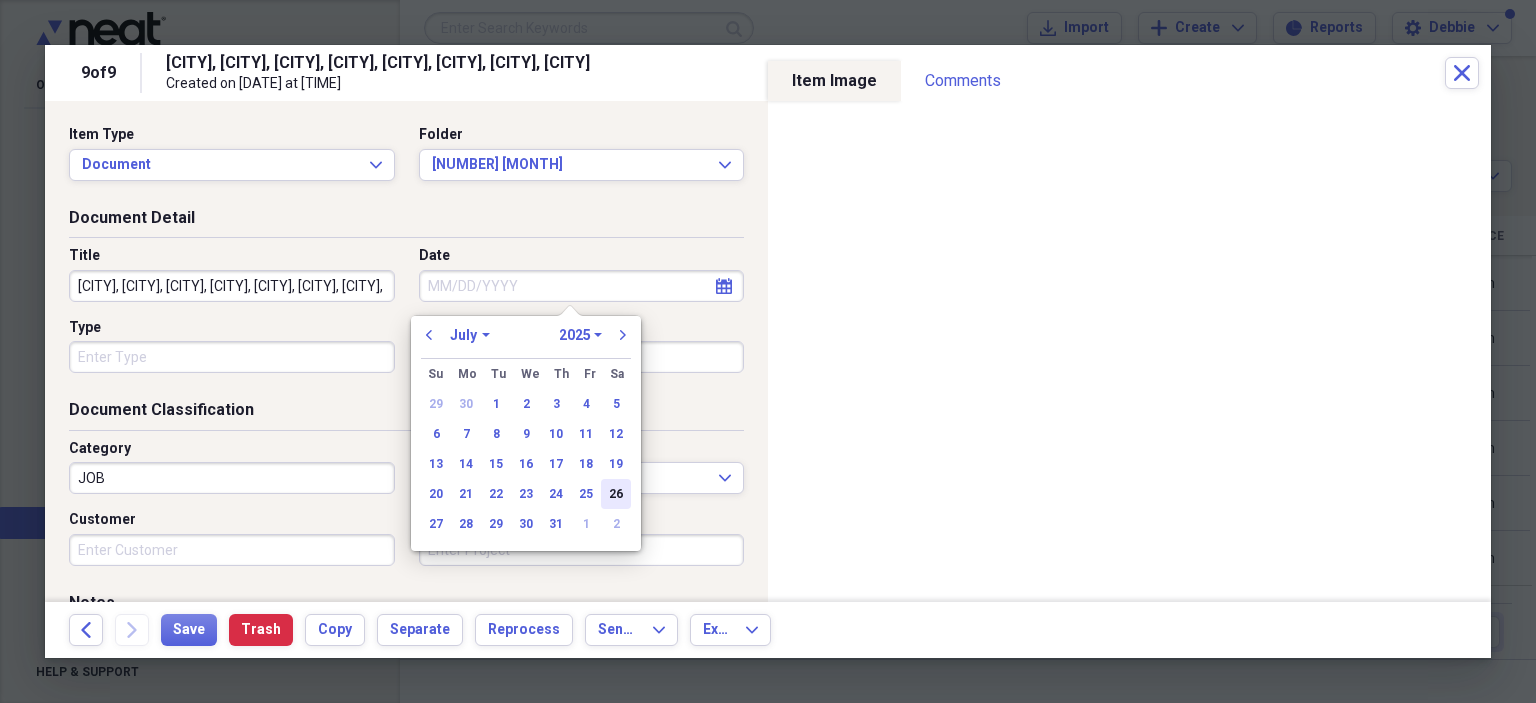 click on "26" at bounding box center [616, 494] 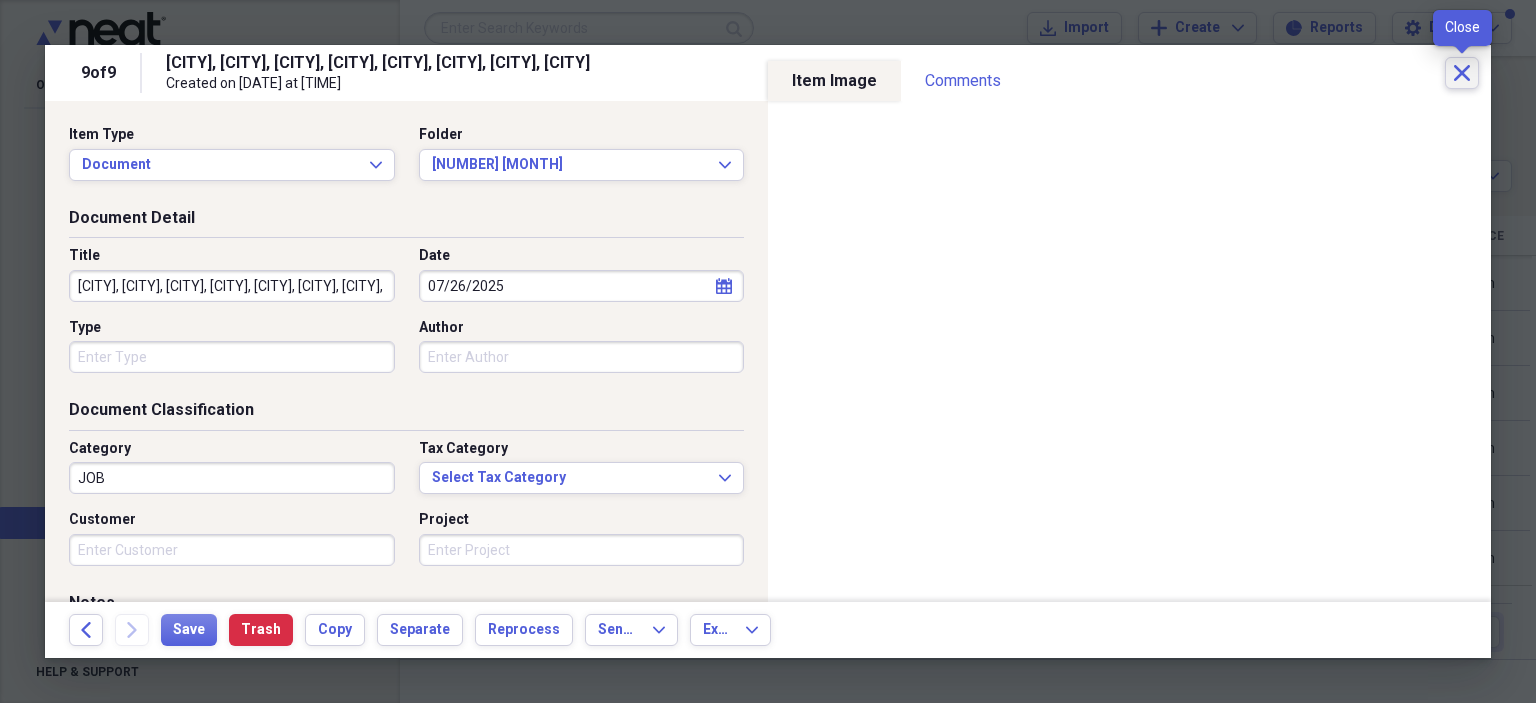 click 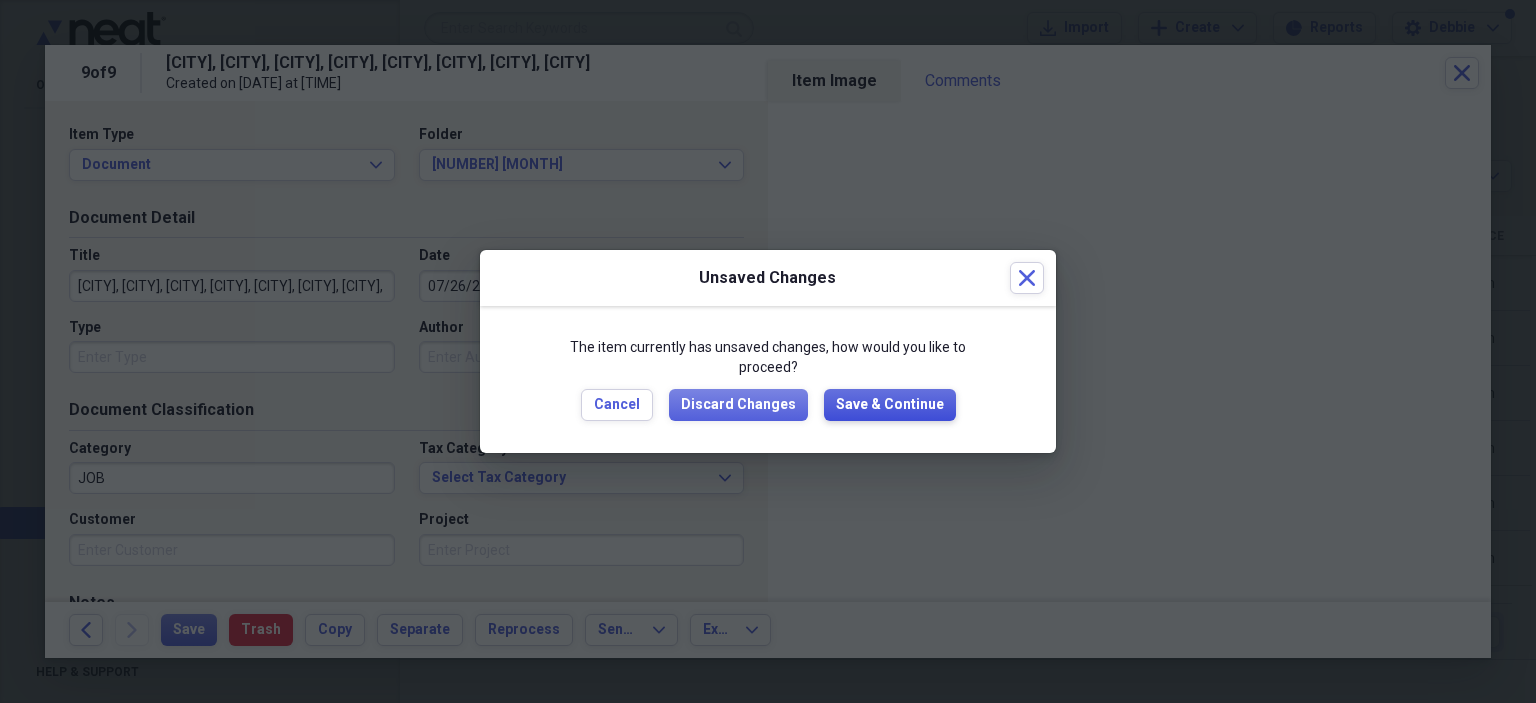click on "Save & Continue" at bounding box center [890, 405] 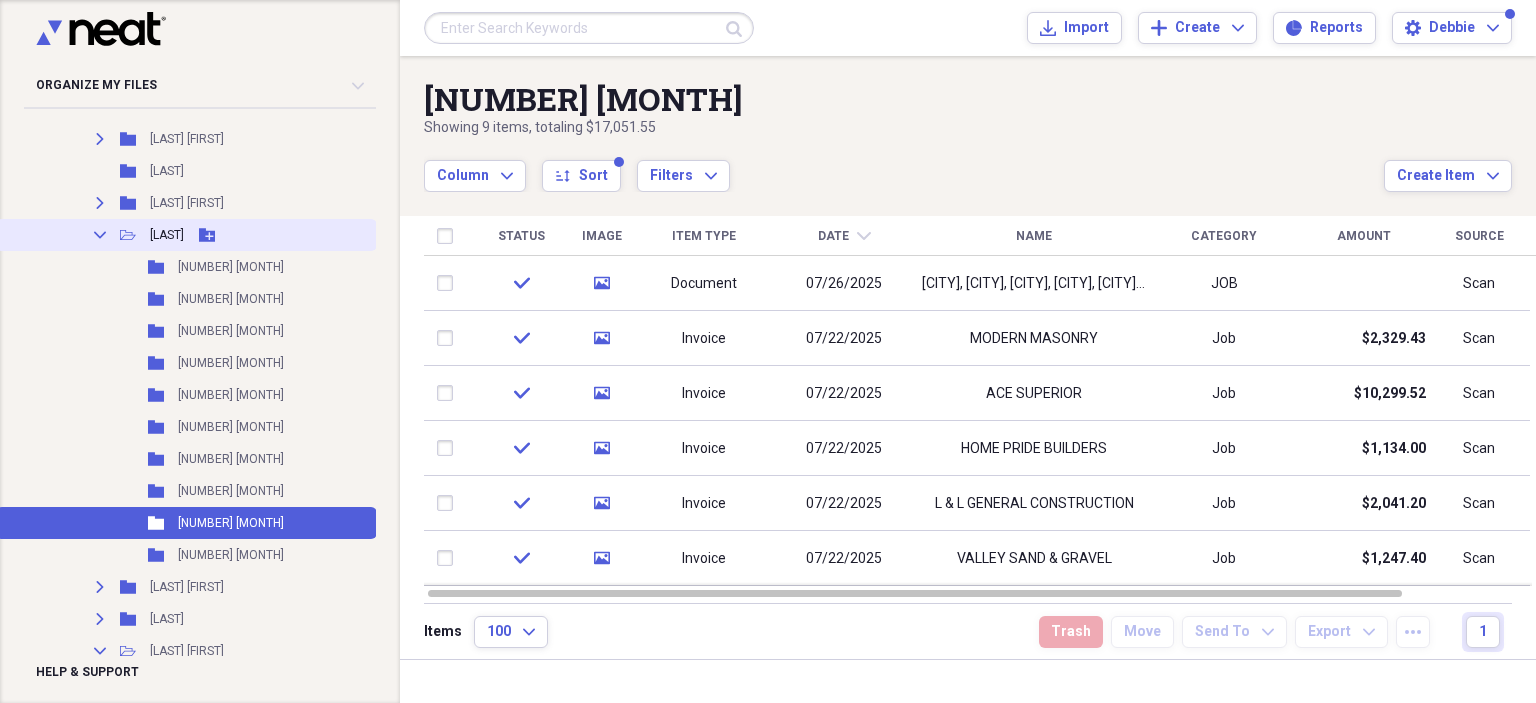 click on "Collapse" at bounding box center (100, 235) 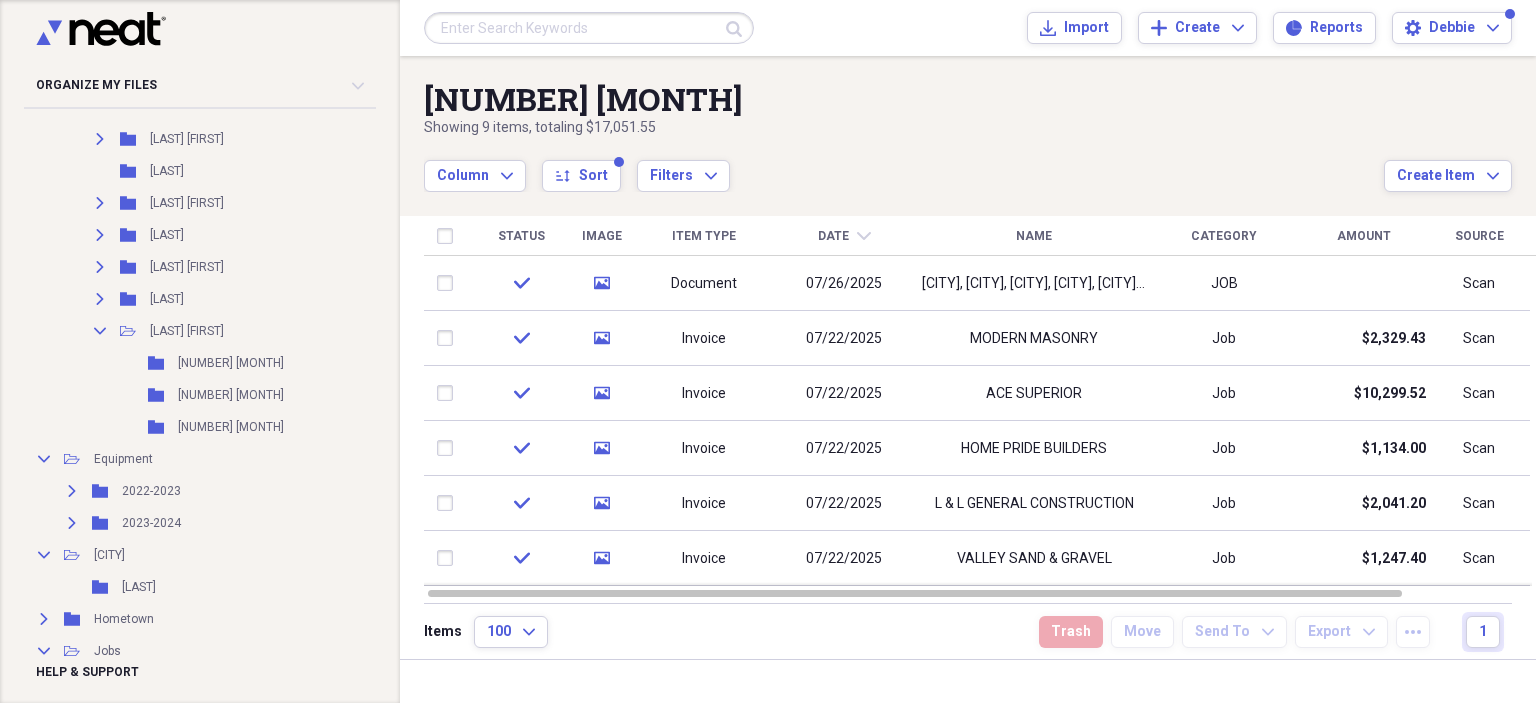 drag, startPoint x: 94, startPoint y: 289, endPoint x: 396, endPoint y: 315, distance: 303.11713 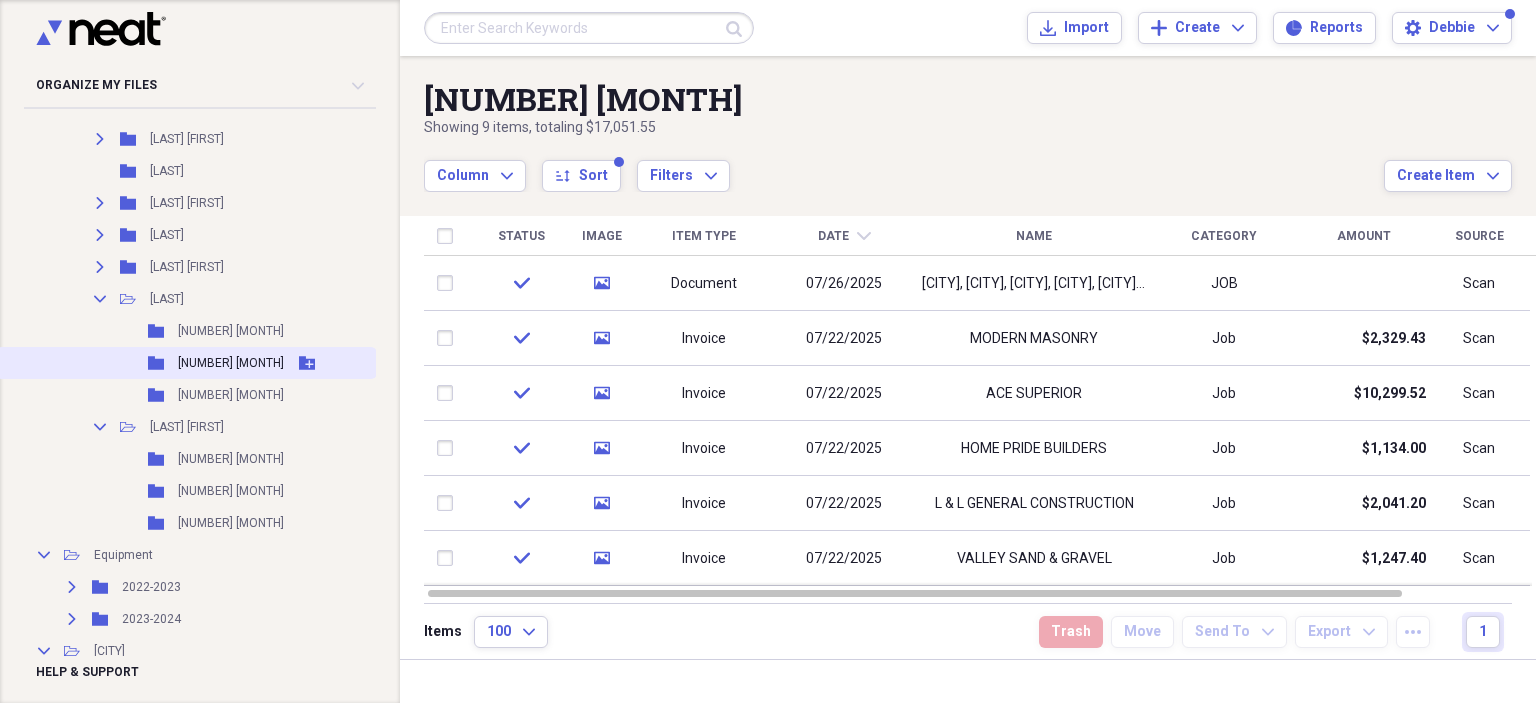 drag, startPoint x: 192, startPoint y: 358, endPoint x: 288, endPoint y: 370, distance: 96.74709 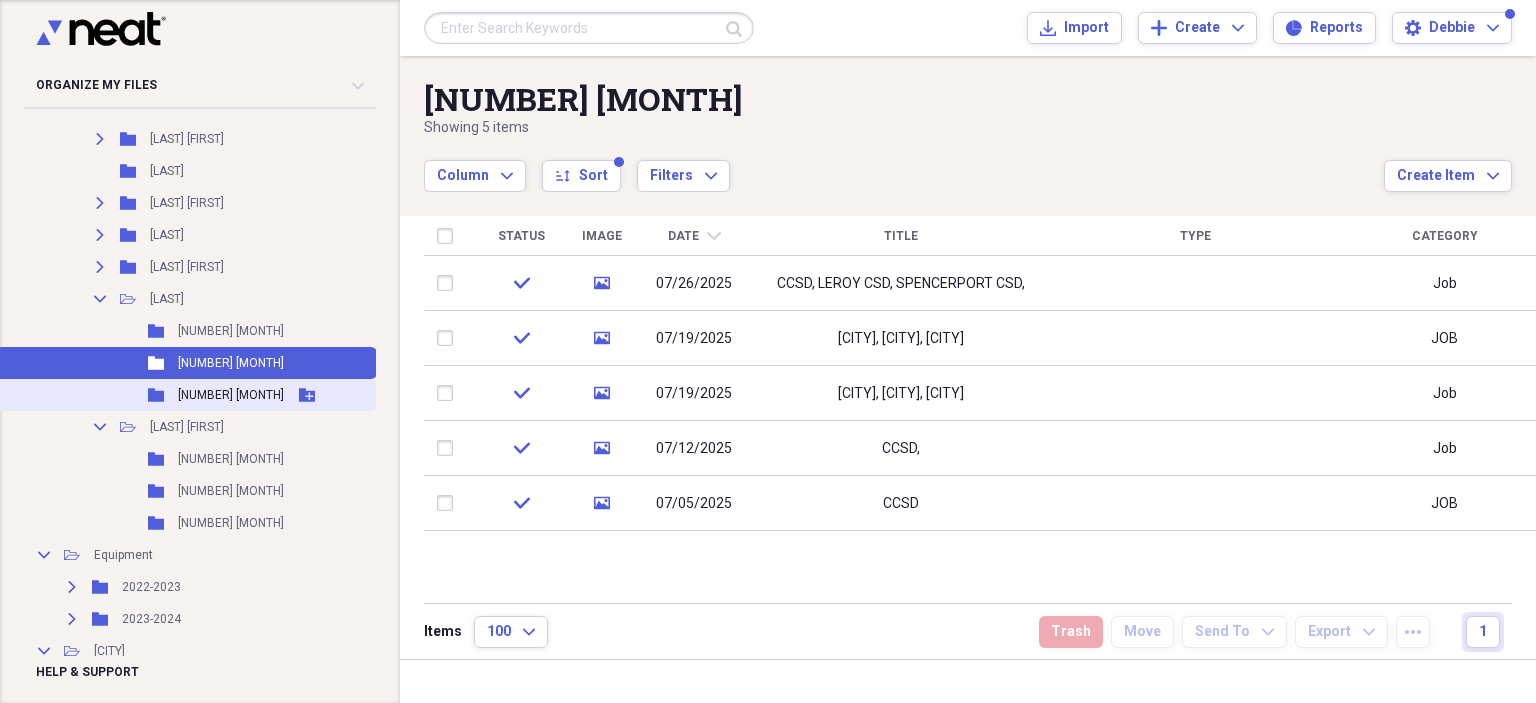 click on "[NUMBER] [MONTH]" at bounding box center (231, 395) 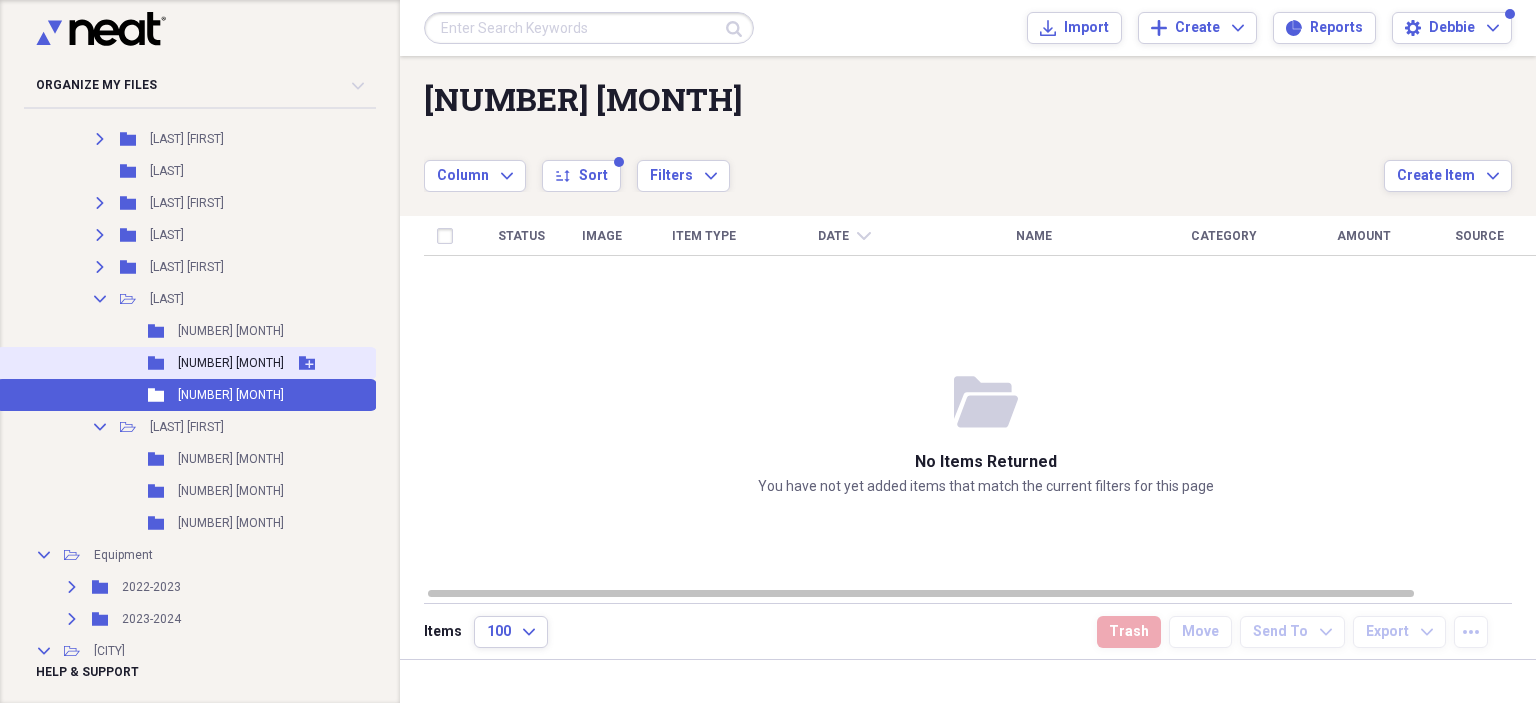 click on "[NUMBER] [MONTH]" at bounding box center [231, 363] 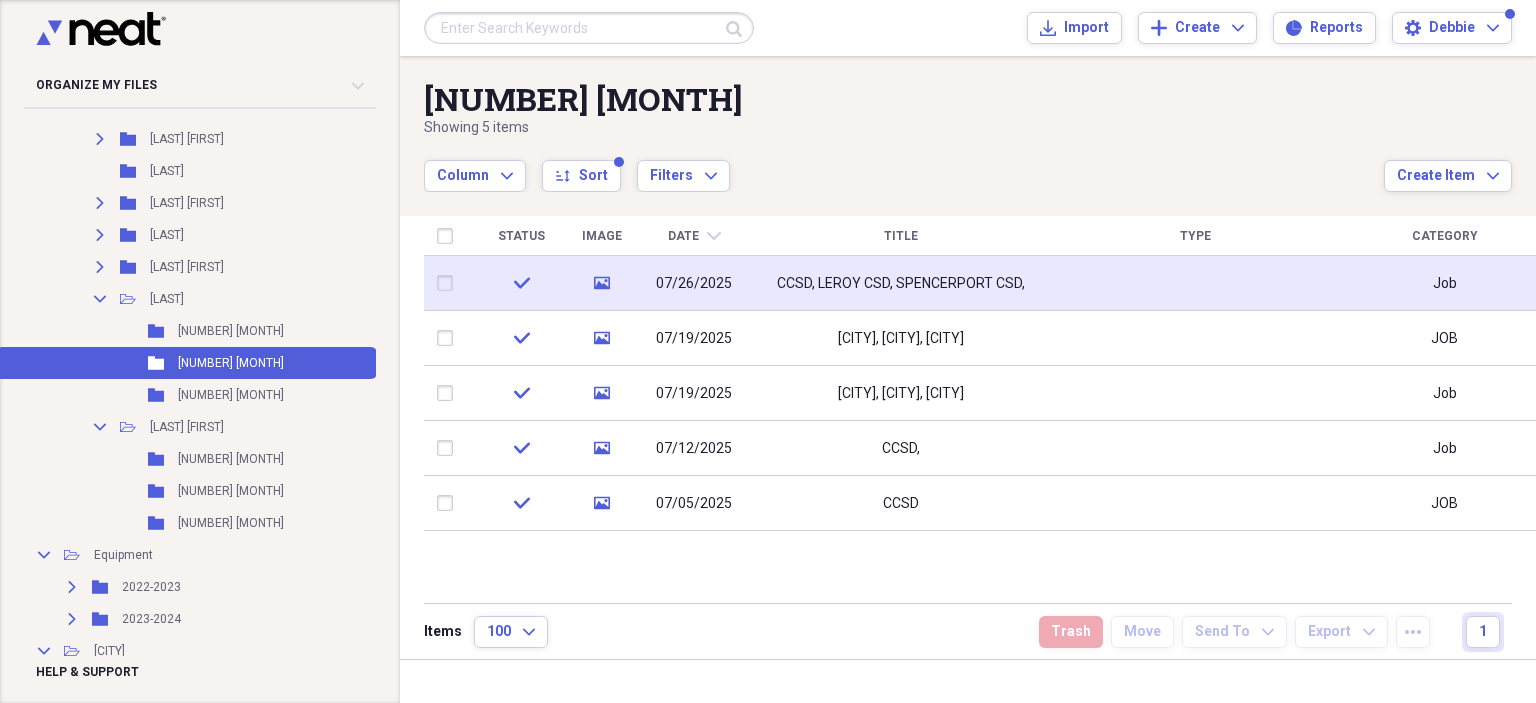 click on "CCSD, LEROY CSD, SPENCERPORT CSD," at bounding box center [901, 284] 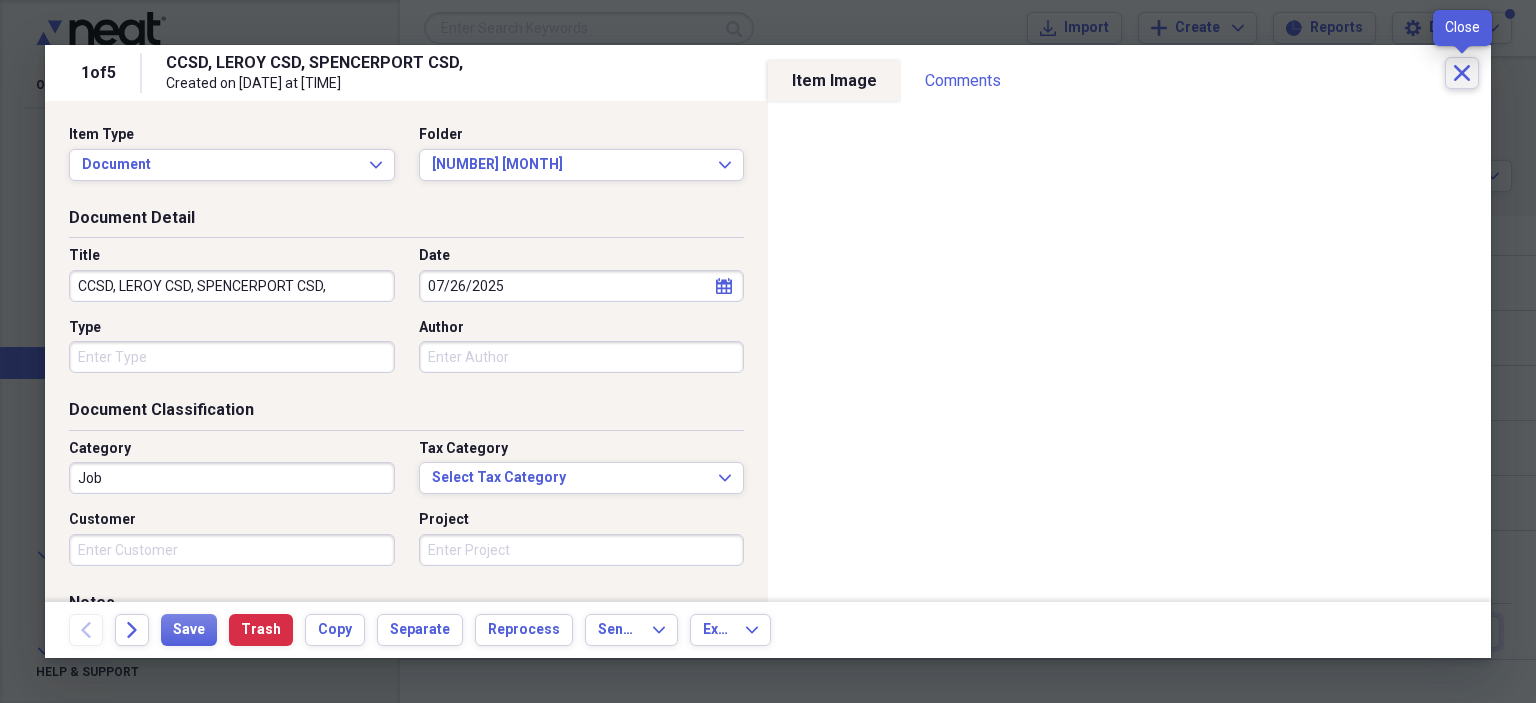 click on "Close" at bounding box center (1462, 73) 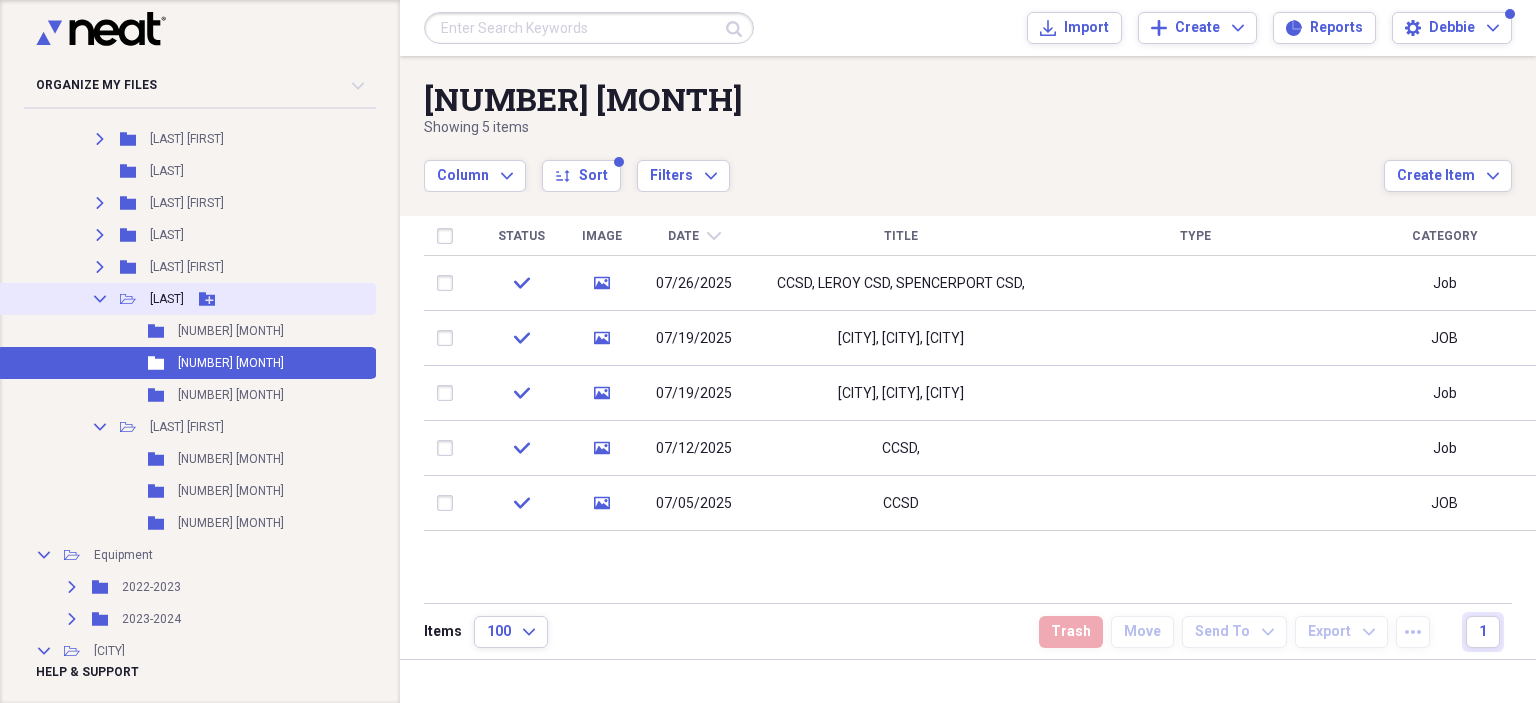 click on "Collapse" 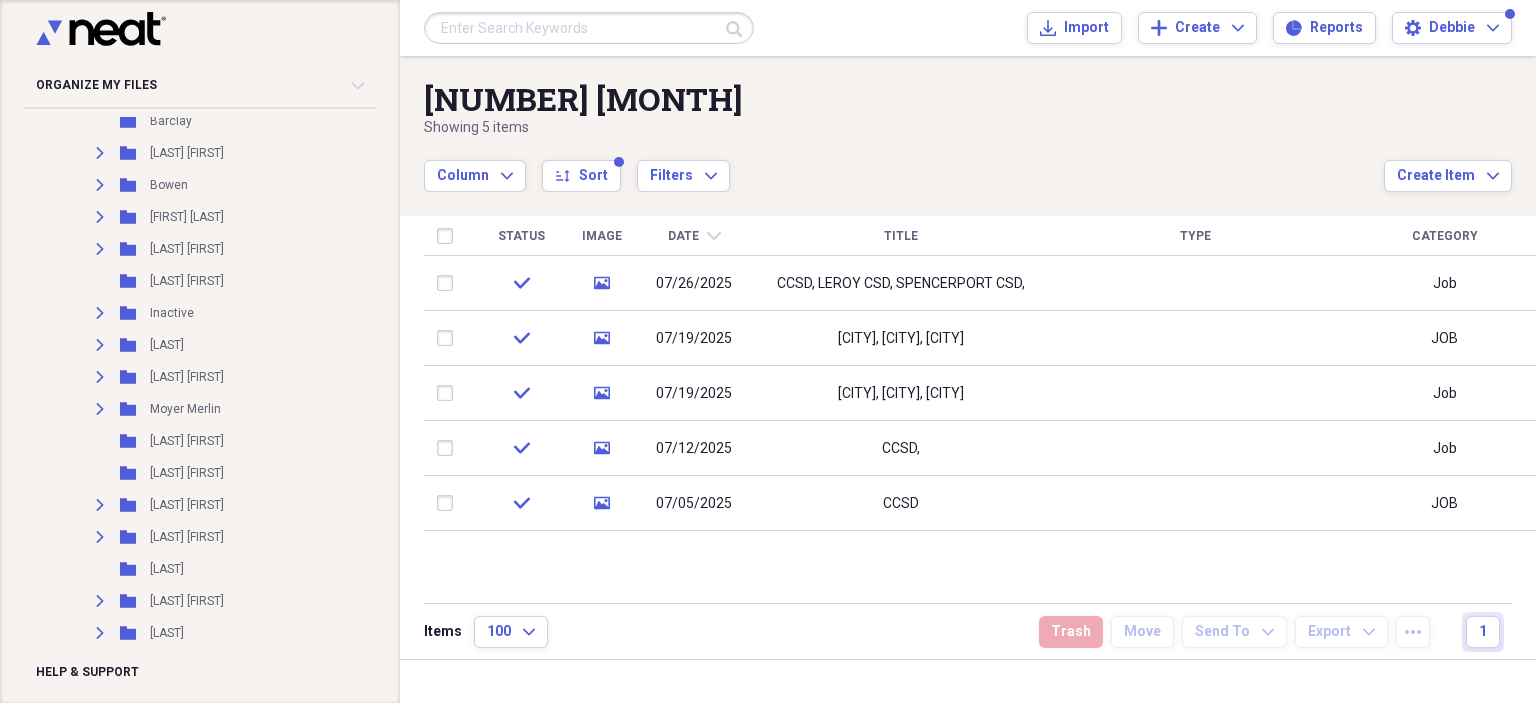scroll, scrollTop: 299, scrollLeft: 0, axis: vertical 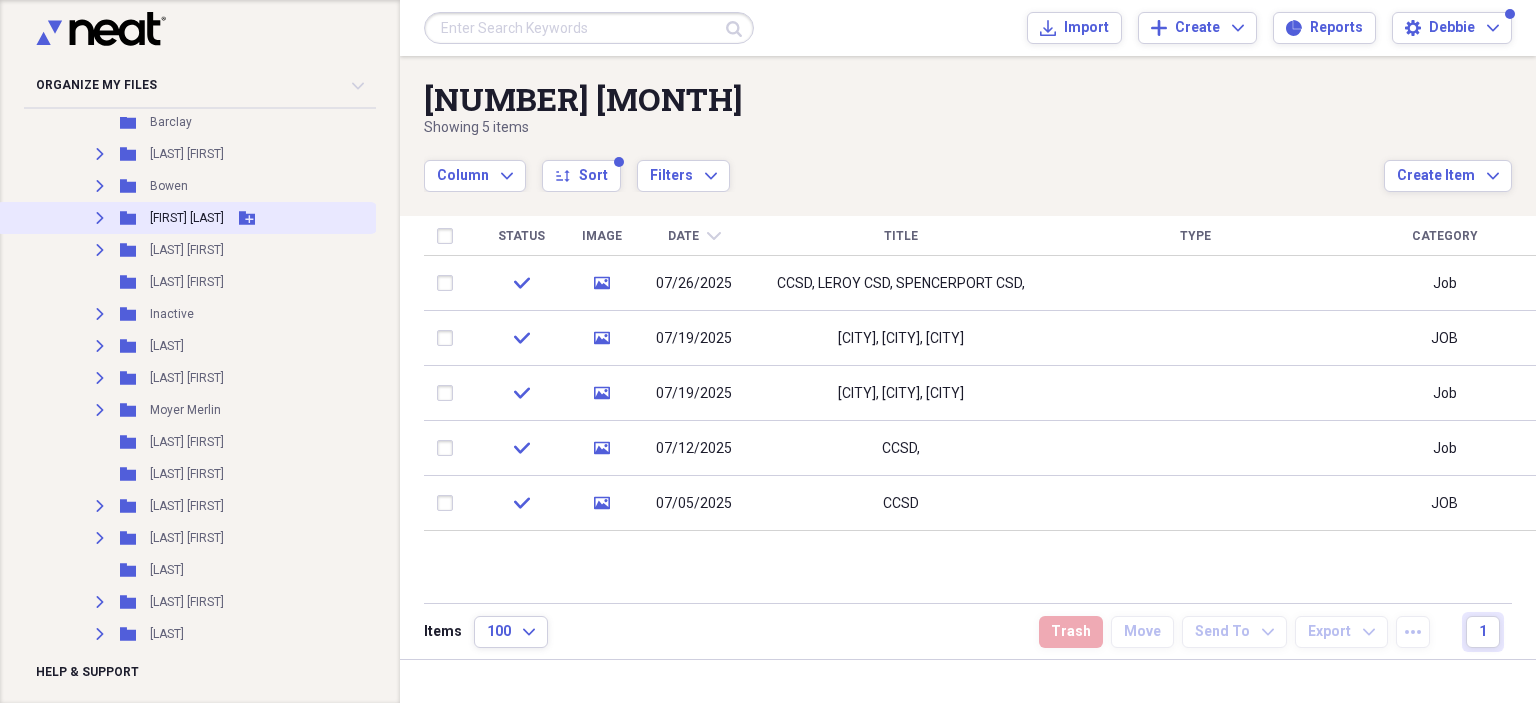 click on "Expand" 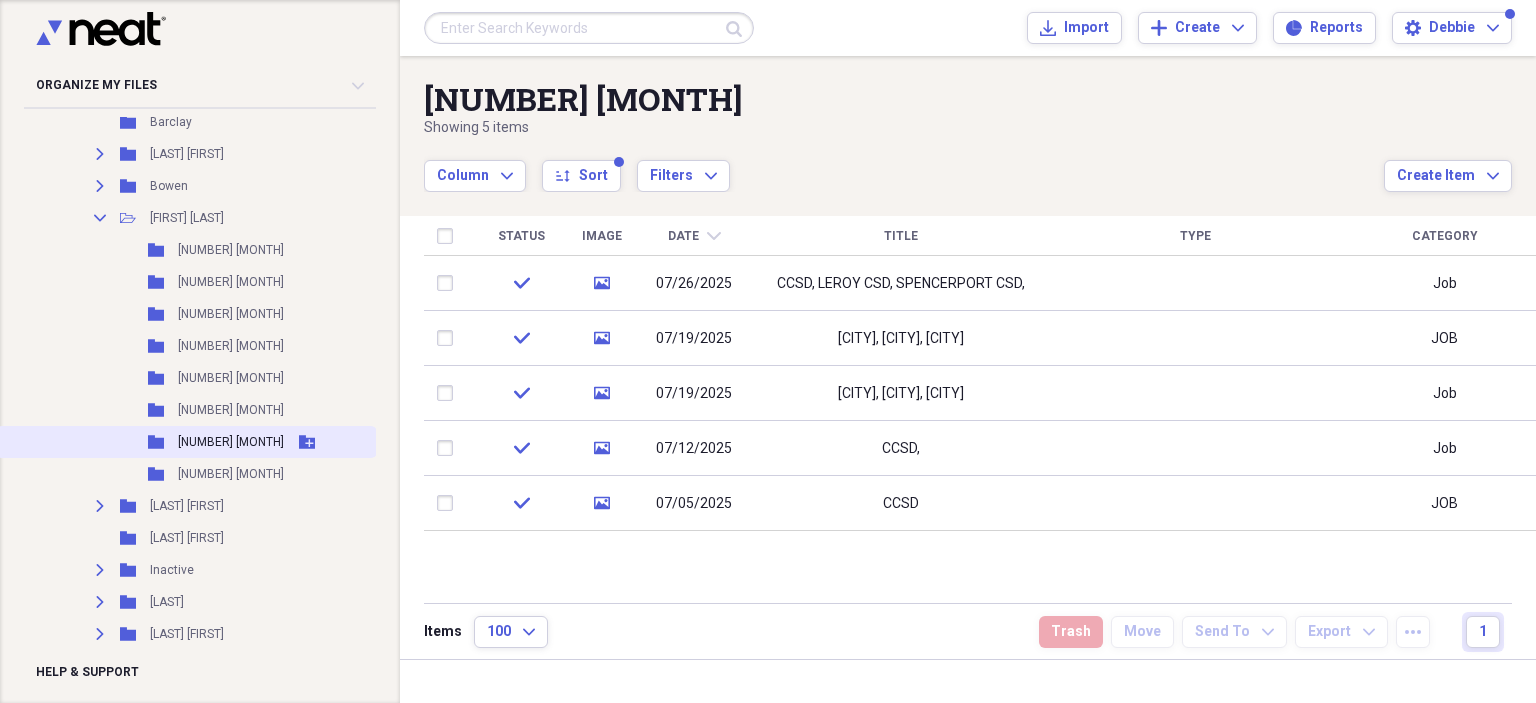 click on "Folder [NUMBER] [MONTH] [PRODUCT]" at bounding box center [186, 442] 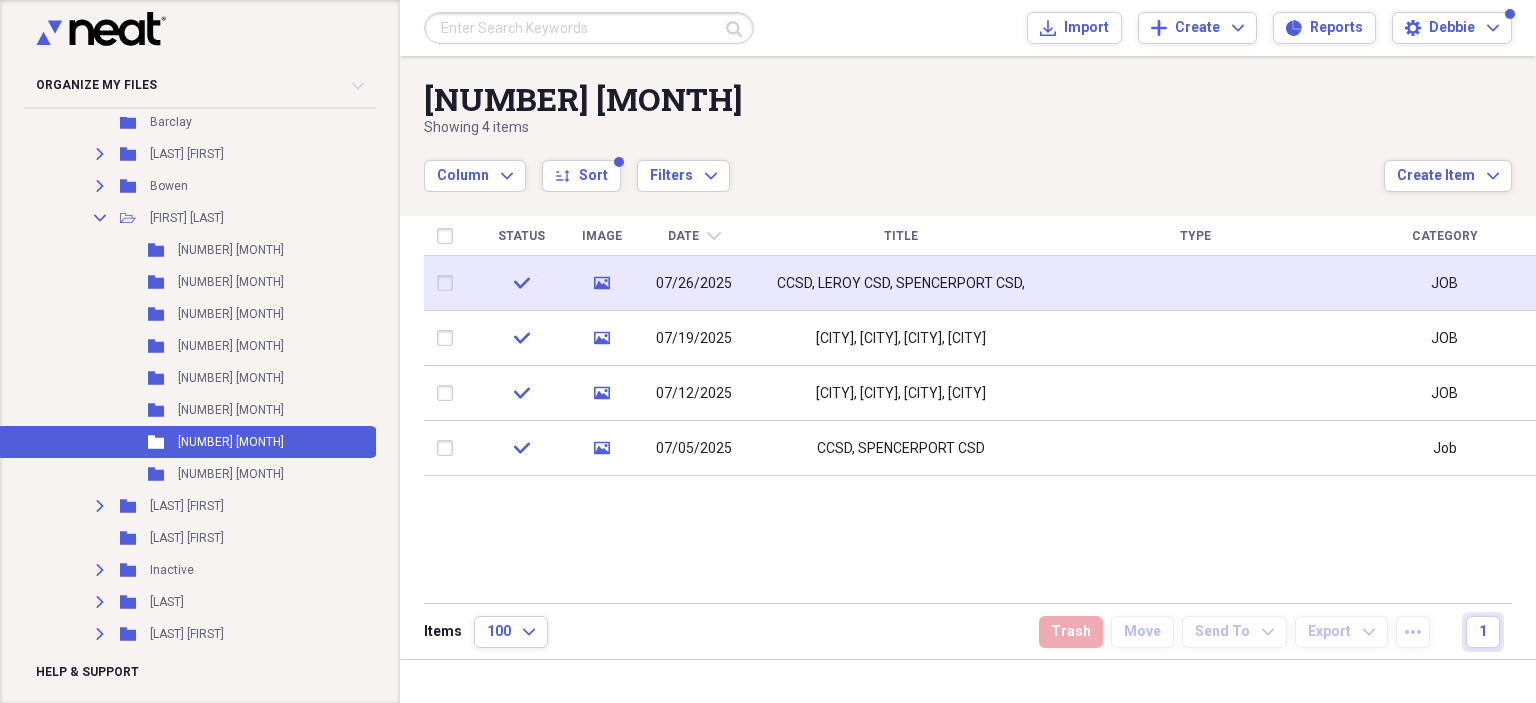 click on "CCSD, LEROY CSD, SPENCERPORT CSD," at bounding box center (901, 284) 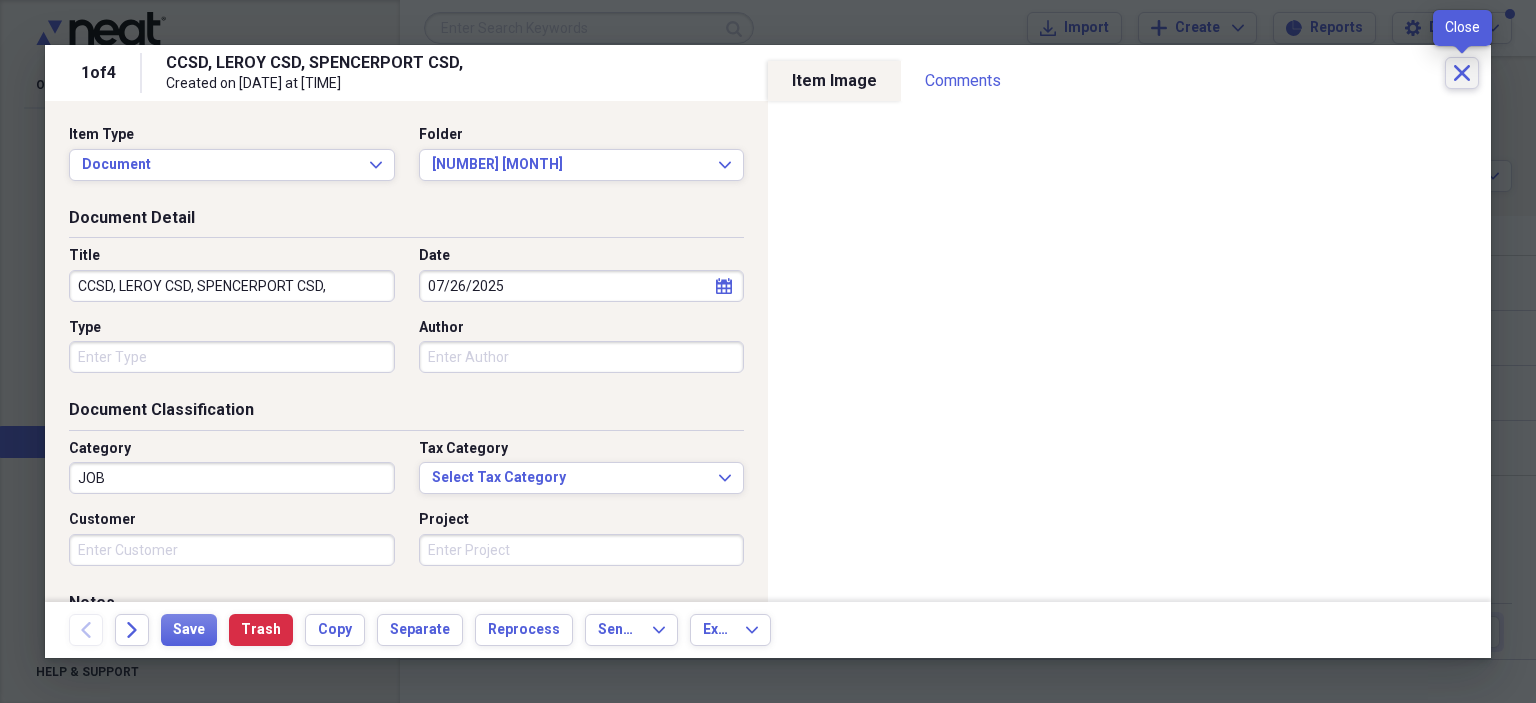 click on "Close" at bounding box center [1462, 73] 